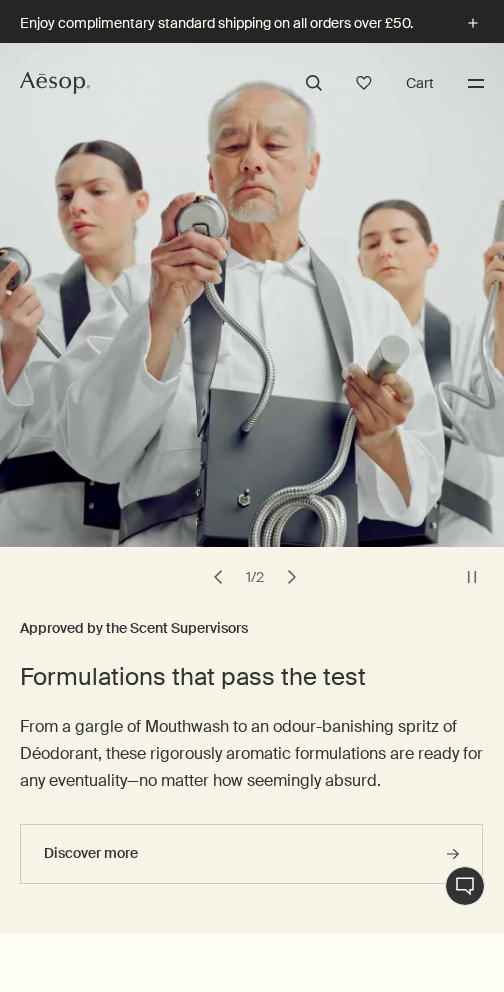 scroll, scrollTop: 0, scrollLeft: 0, axis: both 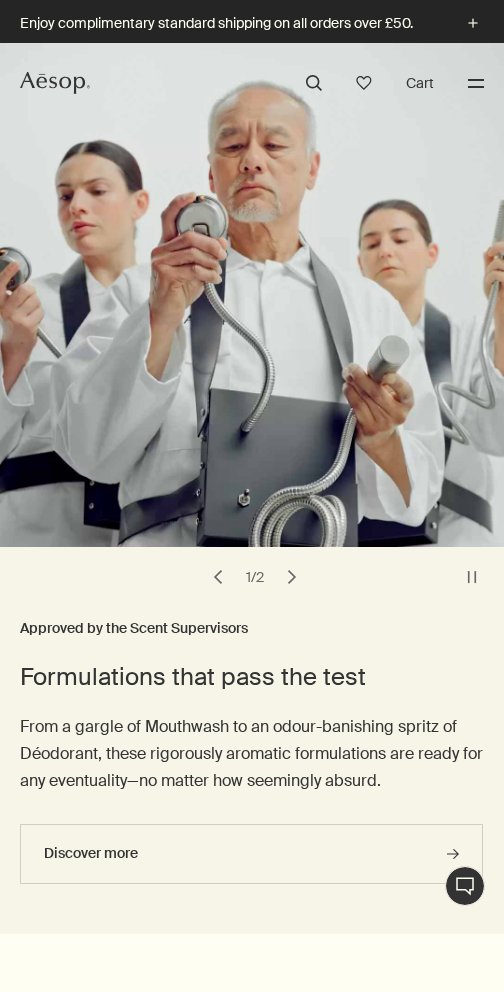 click on "Menu" at bounding box center [476, 83] 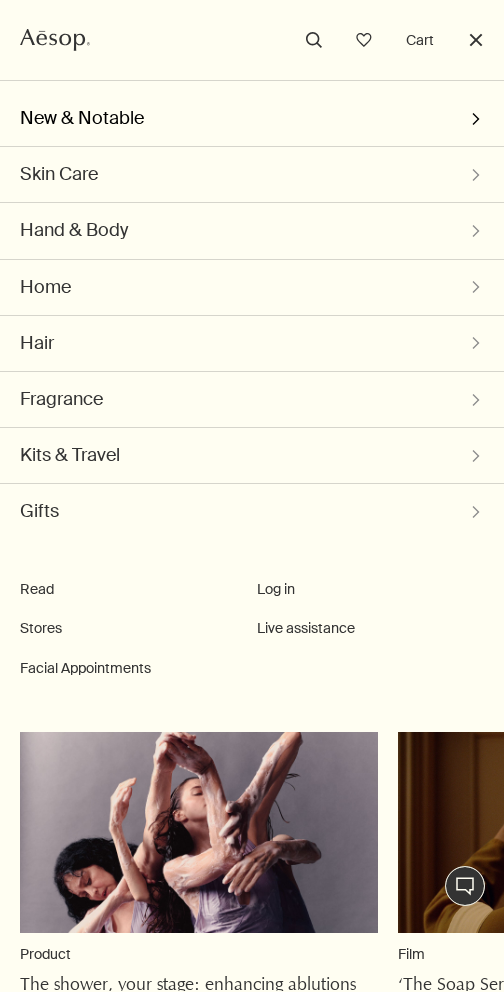 click on "New & Notable chevron" at bounding box center (252, 118) 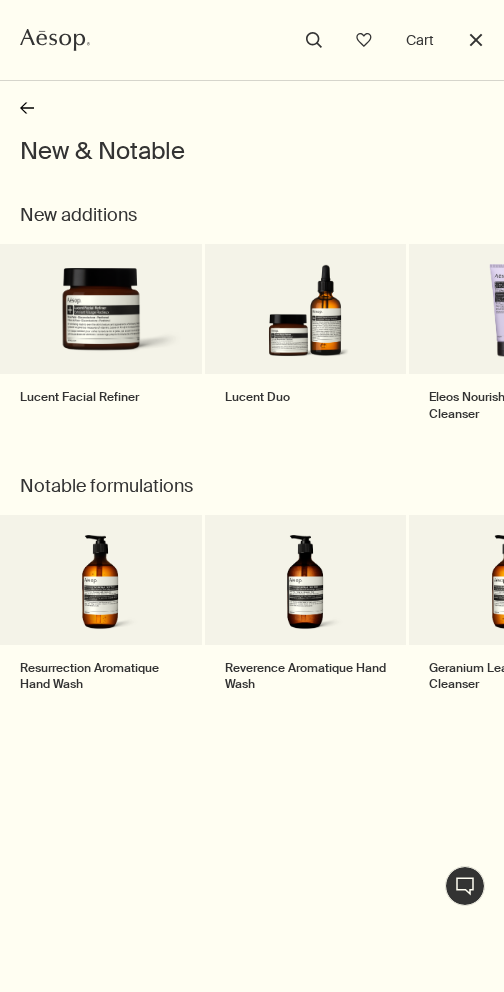 click on "rightArrow" at bounding box center (252, 113) 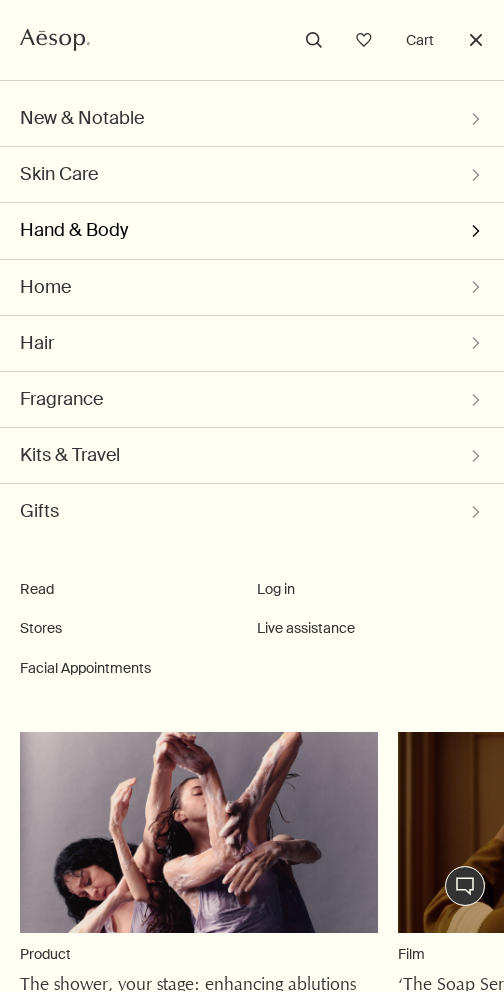 click on "Hand & Body chevron" at bounding box center [252, 118] 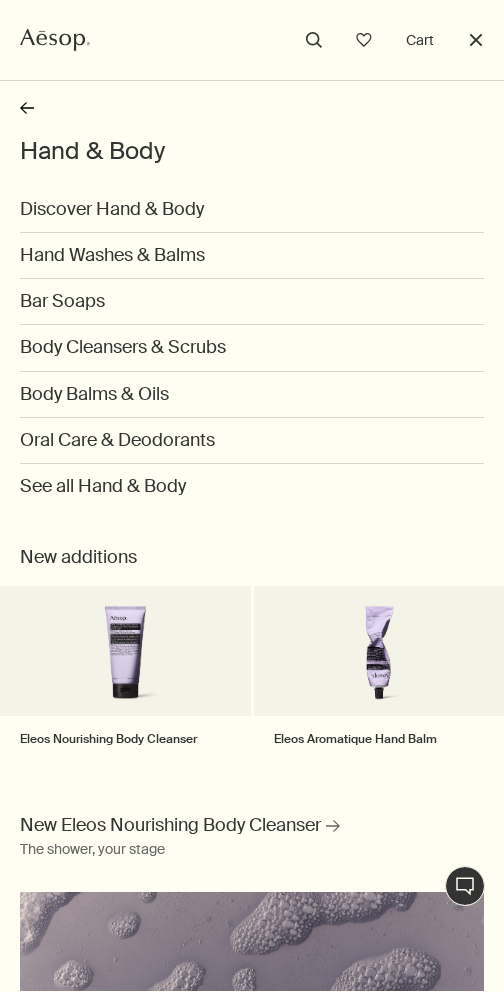 click on "rightArrow" at bounding box center (252, 113) 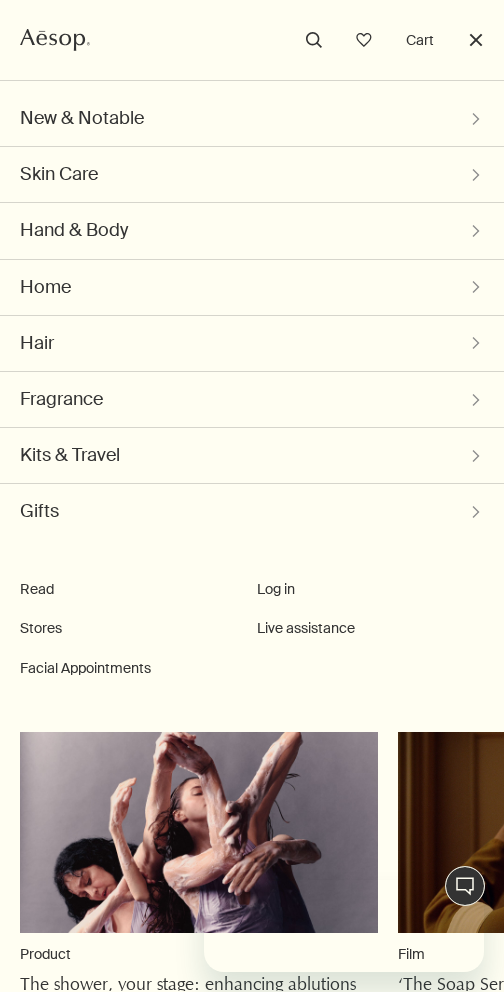 scroll, scrollTop: 0, scrollLeft: 0, axis: both 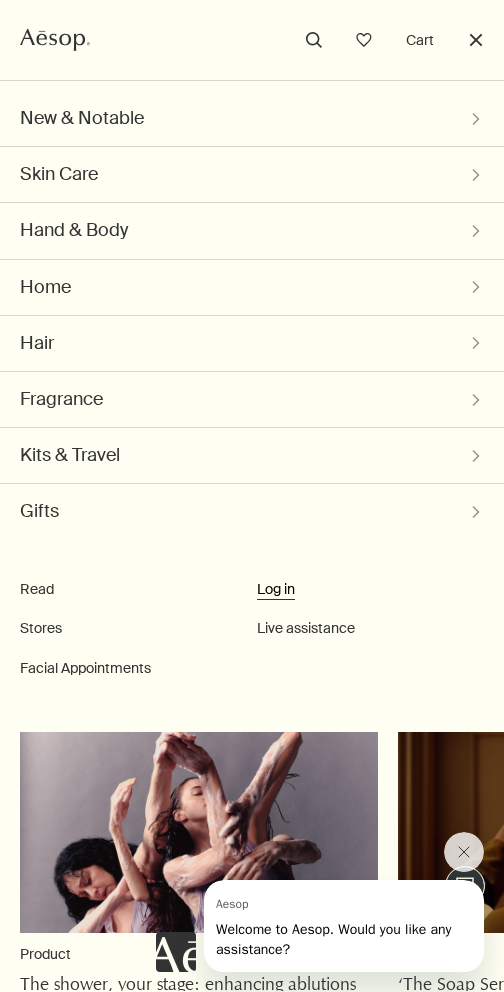 click on "Log in" at bounding box center [276, 590] 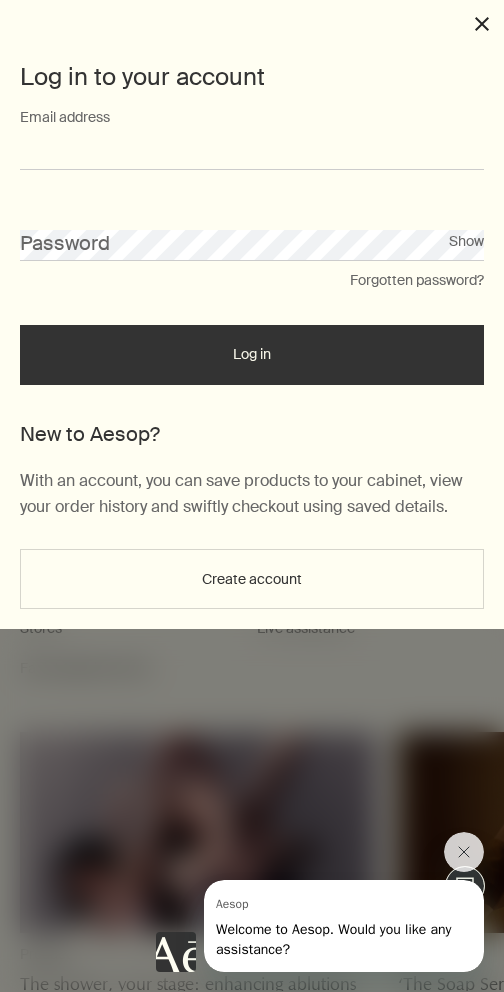 type on "**********" 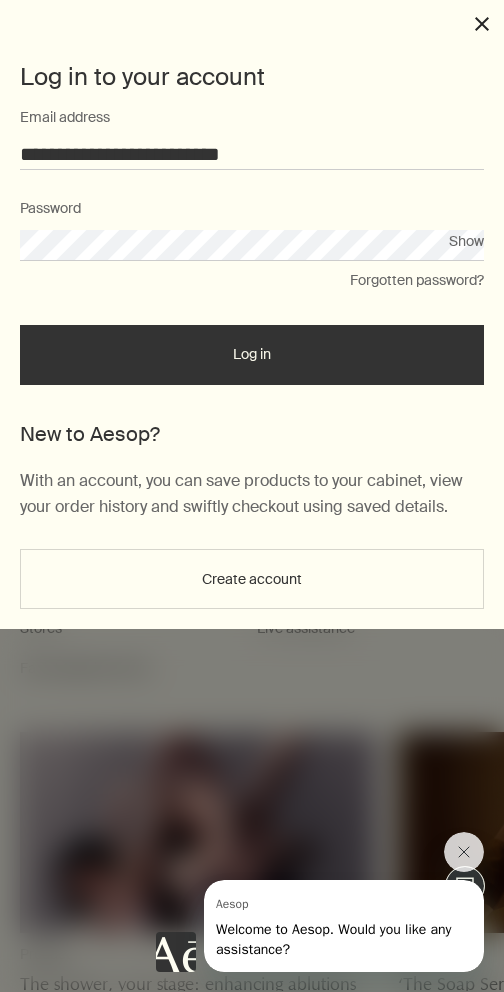 click on "Log in" at bounding box center (252, 355) 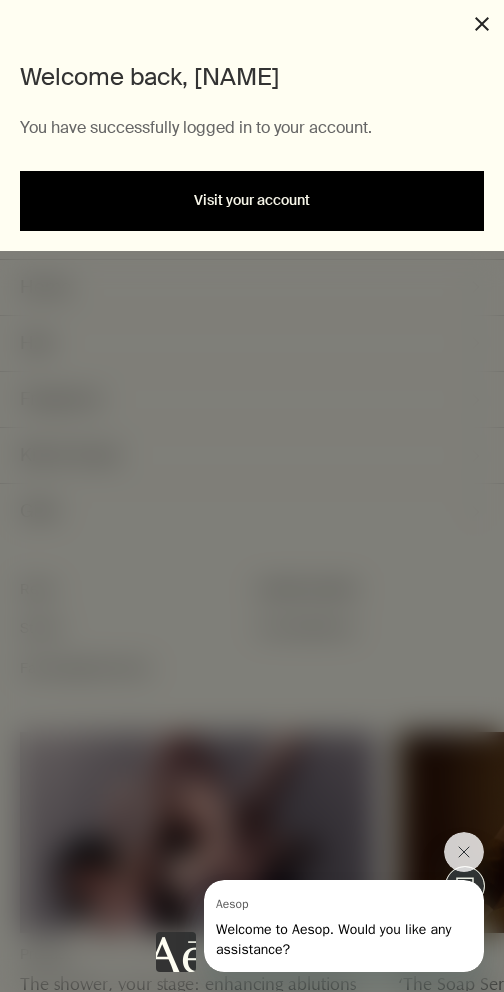 click on "Visit your account" at bounding box center (252, 201) 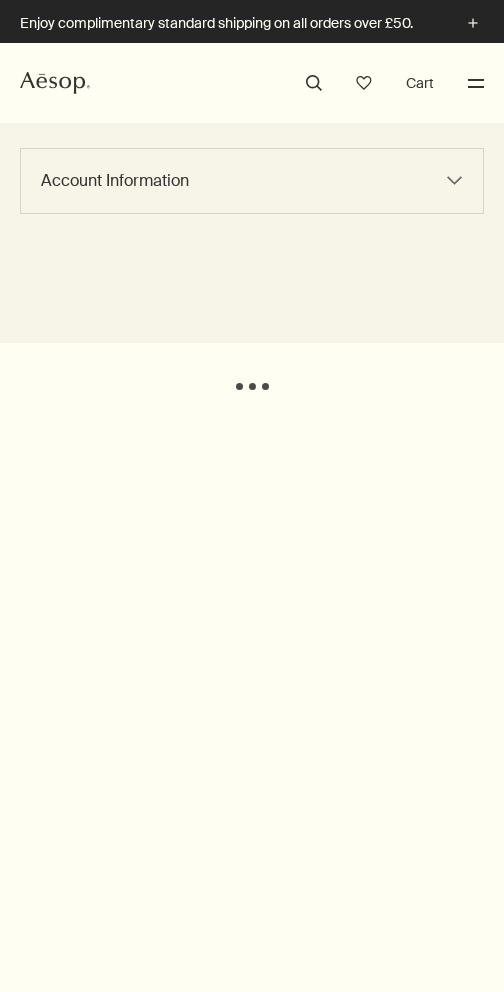 scroll, scrollTop: 0, scrollLeft: 0, axis: both 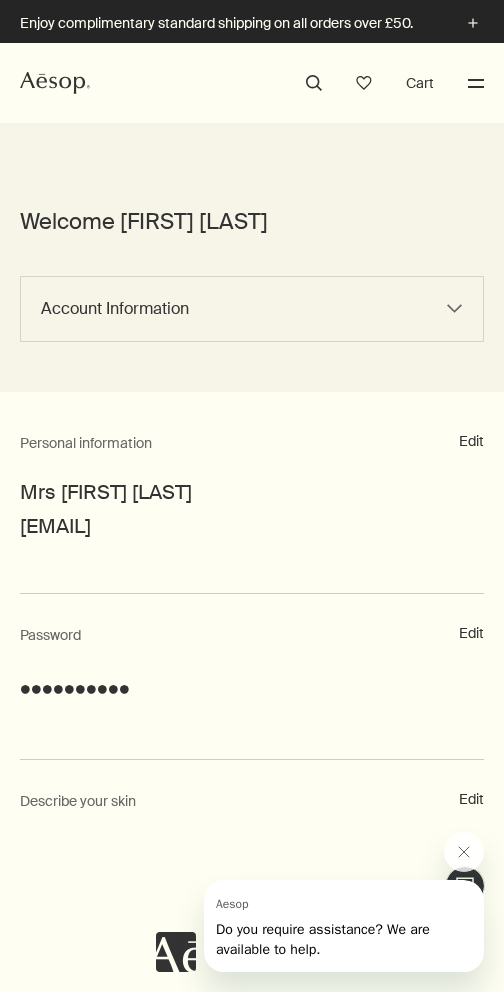 click on "Account Information Order History Returns Address Book Communications Log out" at bounding box center (252, 309) 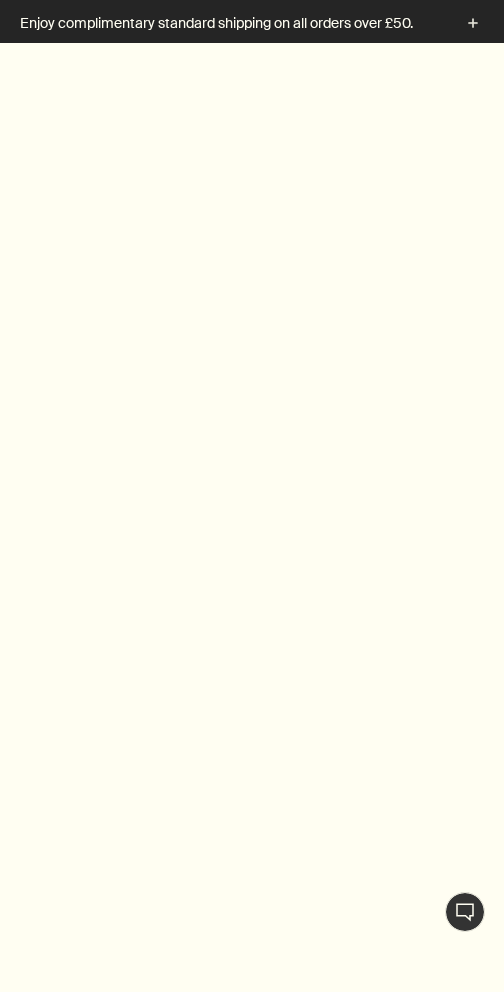 scroll, scrollTop: 0, scrollLeft: 0, axis: both 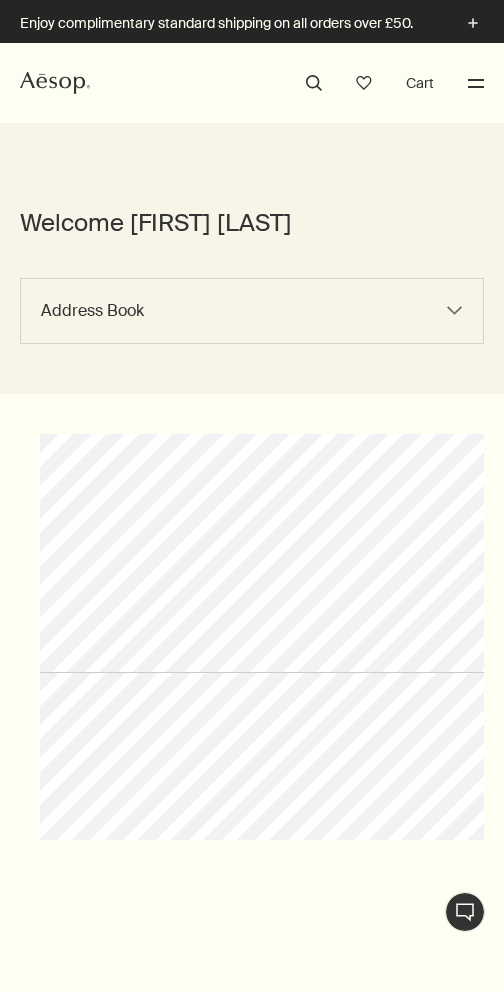 click on "Account Information Order History Returns Address Book Communications Log out" at bounding box center [252, 311] 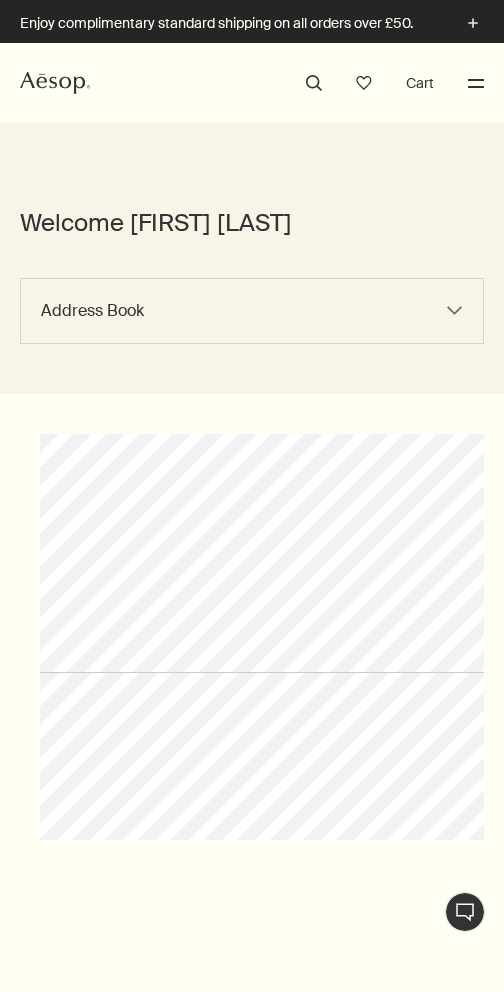 select on "notifications" 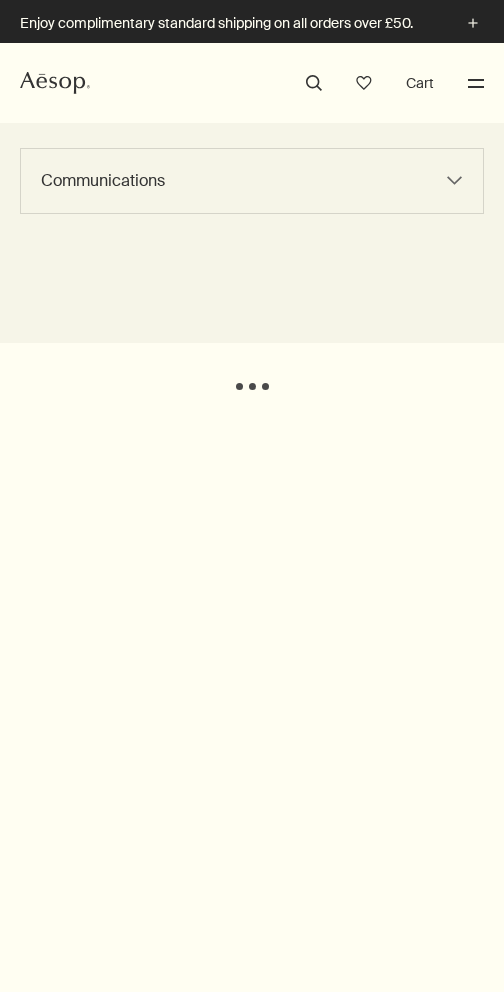 scroll, scrollTop: 0, scrollLeft: 0, axis: both 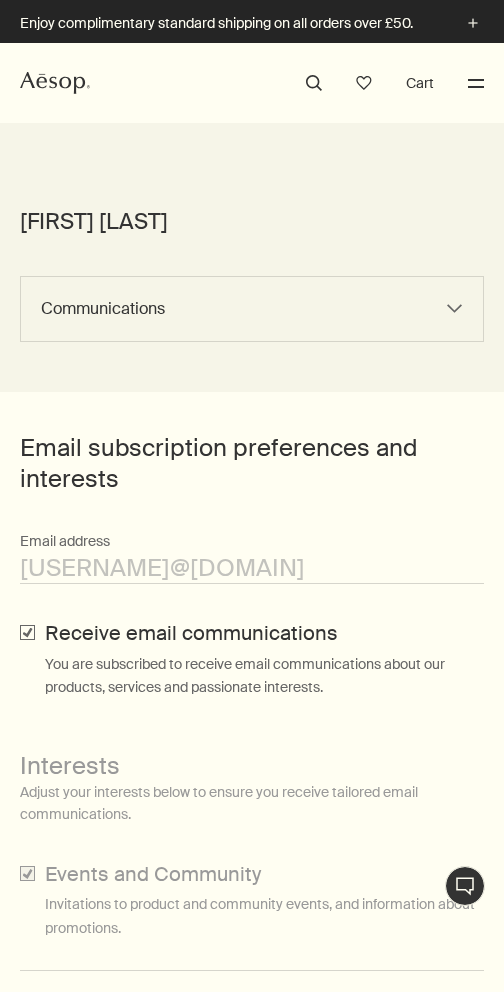click on "Account Information Order History Returns Address Book Communications Log out" at bounding box center (252, 309) 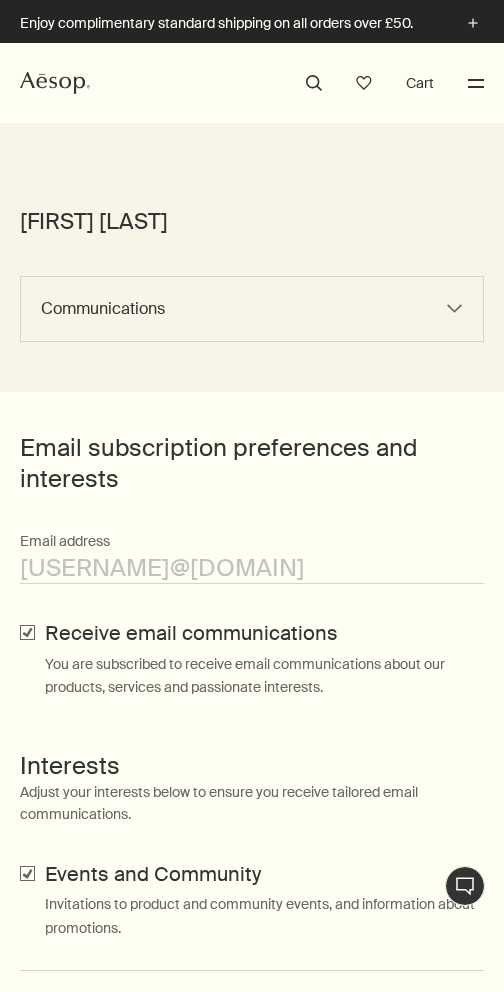 select on "log-out" 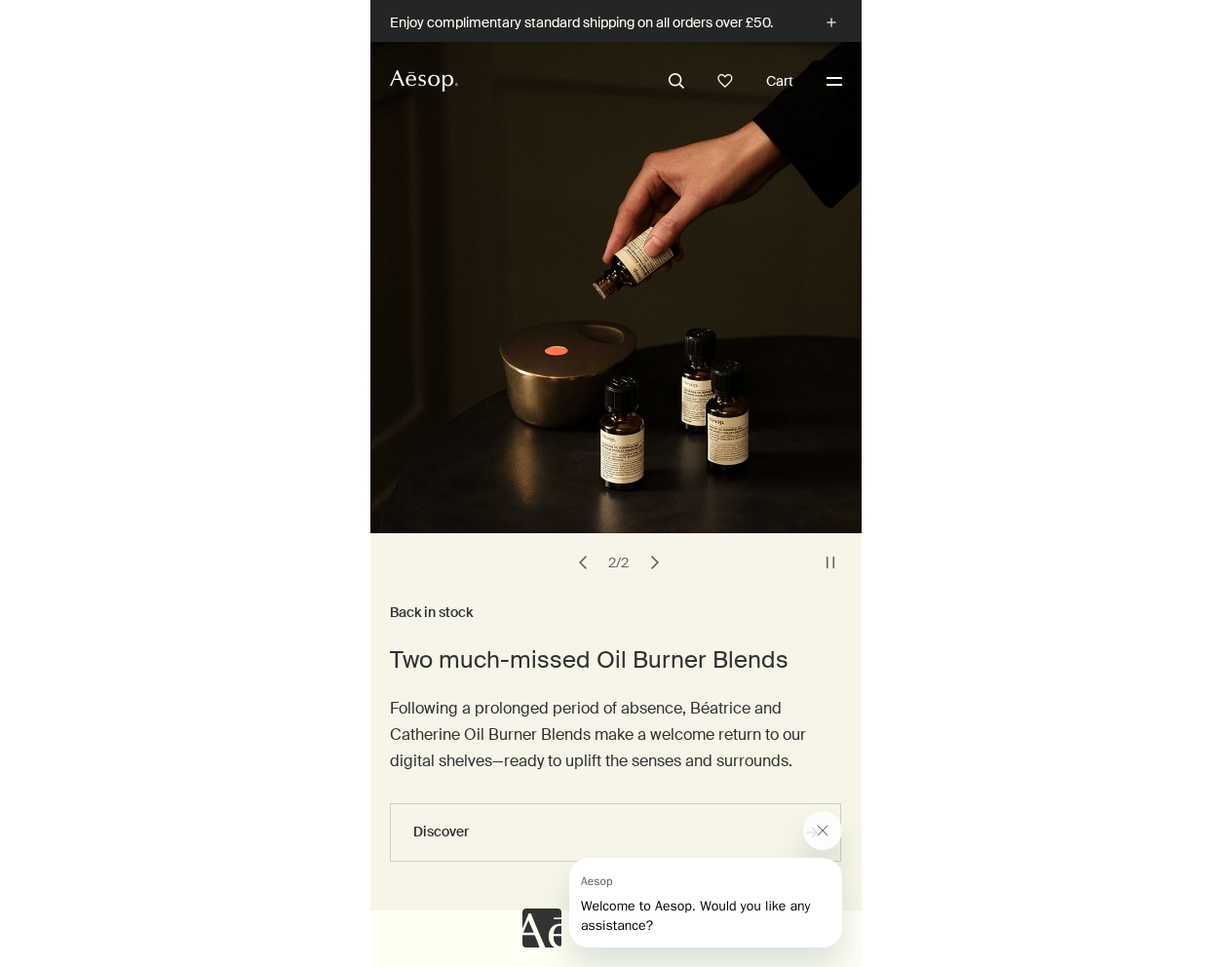 scroll, scrollTop: 0, scrollLeft: 0, axis: both 